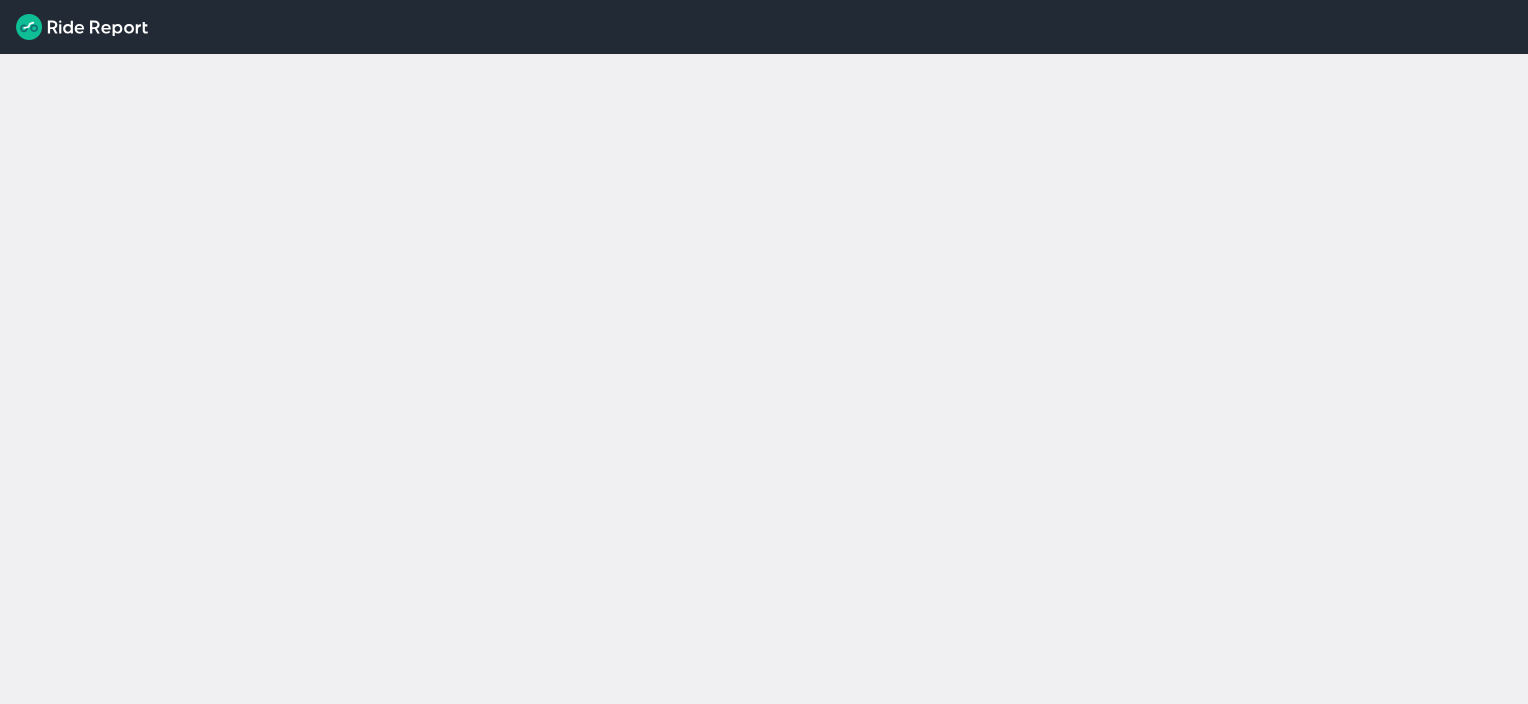 scroll, scrollTop: 0, scrollLeft: 0, axis: both 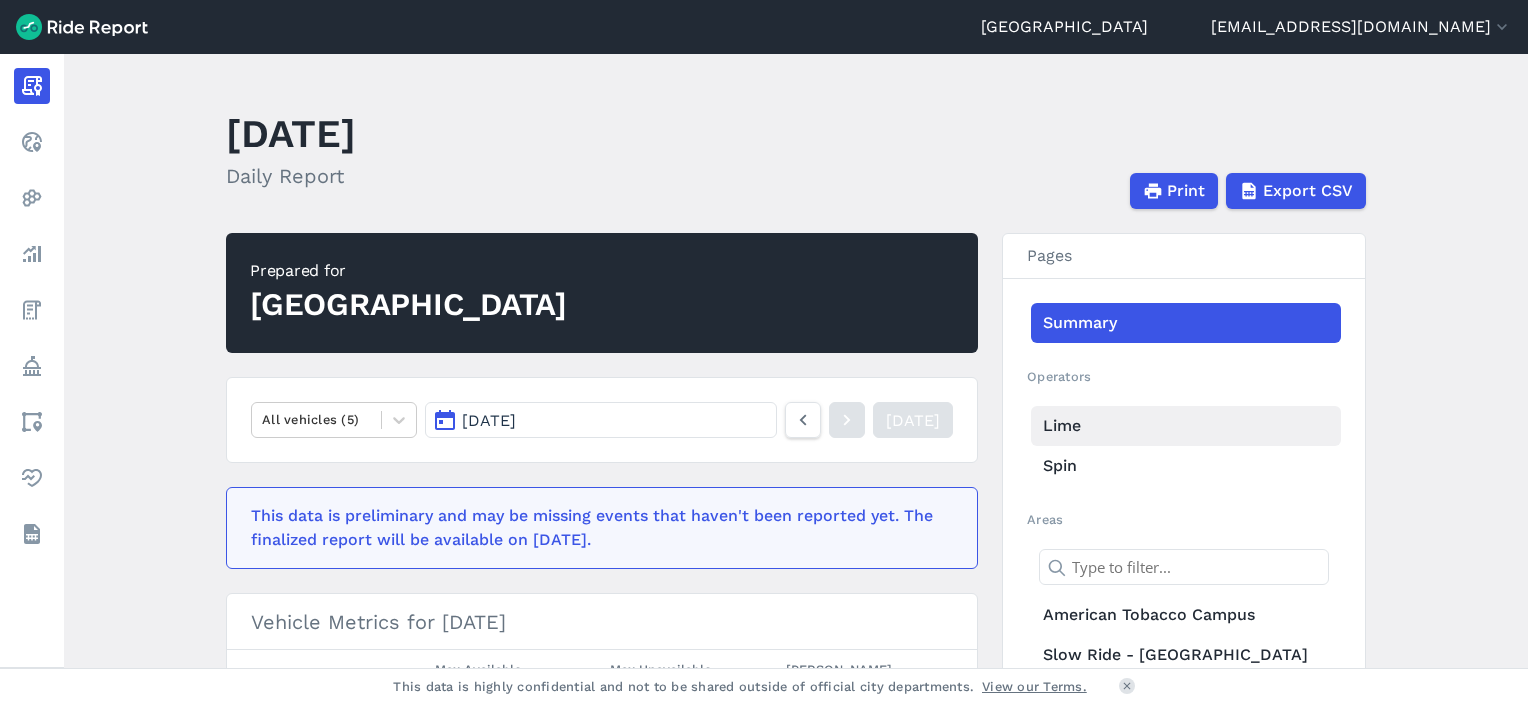 click on "Lime" at bounding box center (1186, 426) 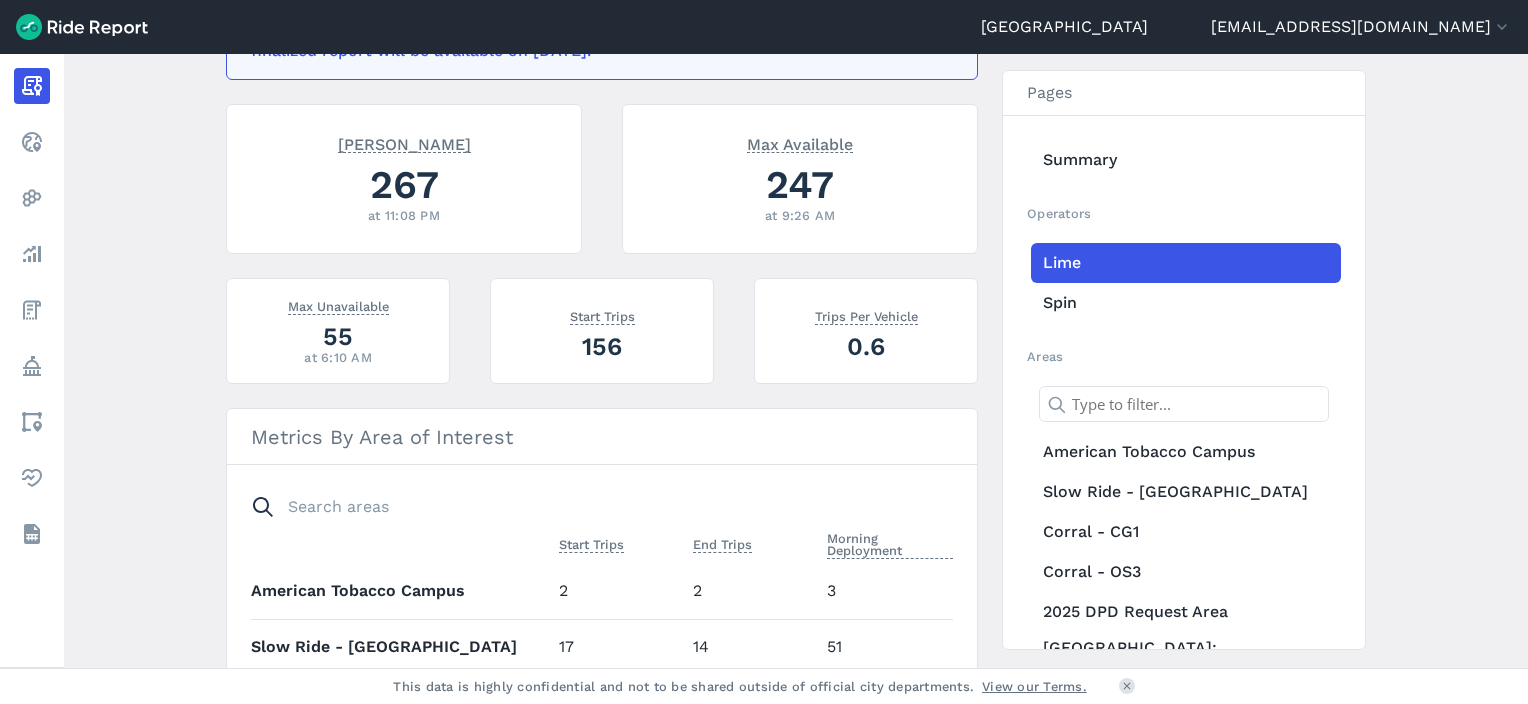 scroll, scrollTop: 524, scrollLeft: 0, axis: vertical 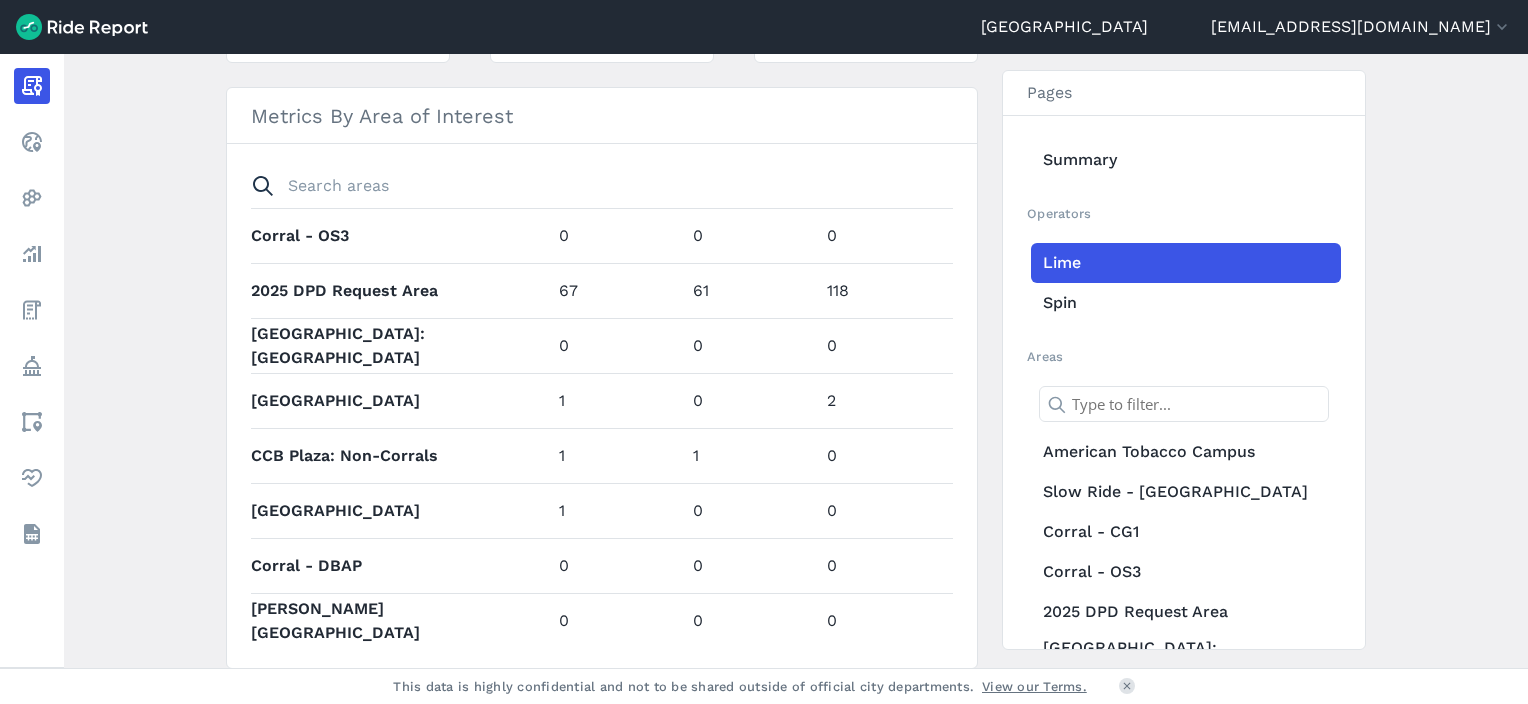 click on "2025 DPD Request Area" at bounding box center (401, 290) 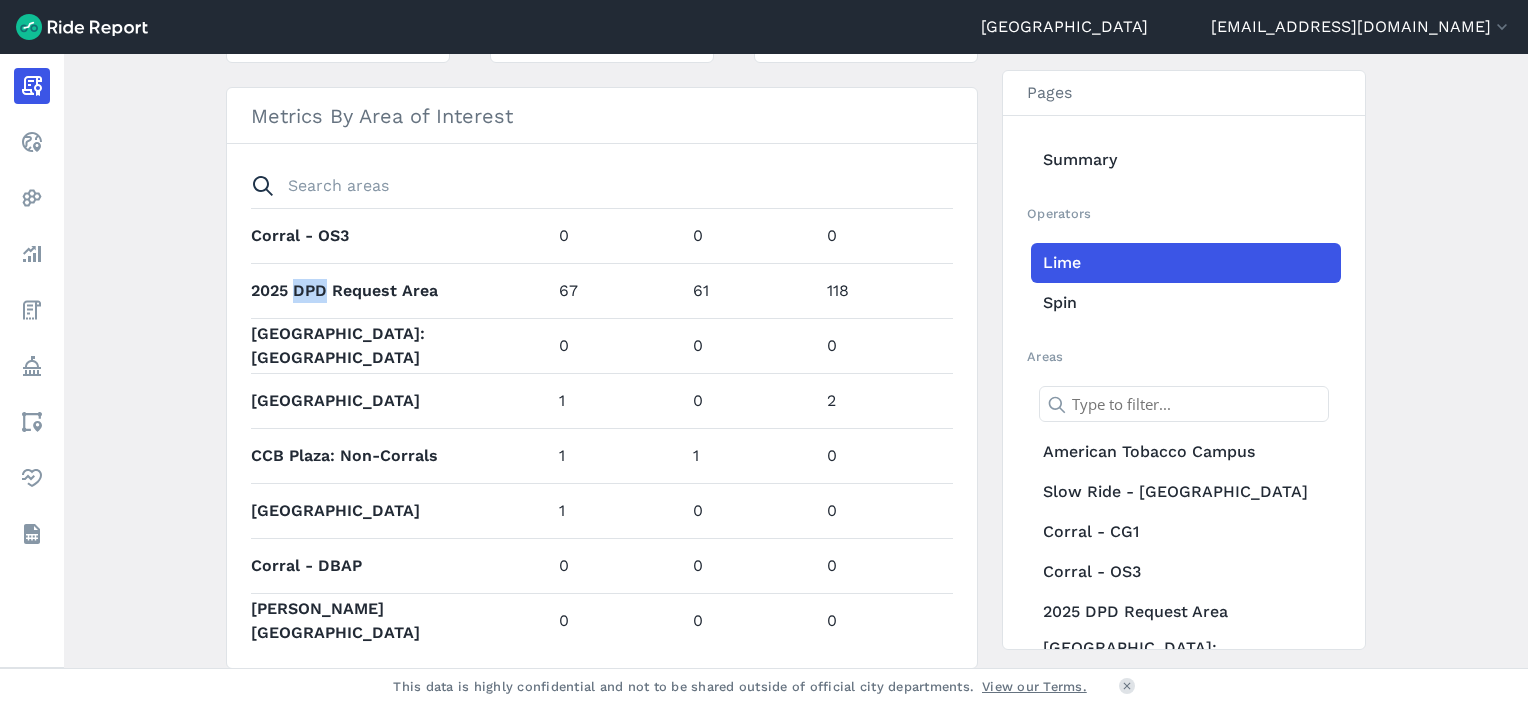 click on "2025 DPD Request Area" at bounding box center [401, 290] 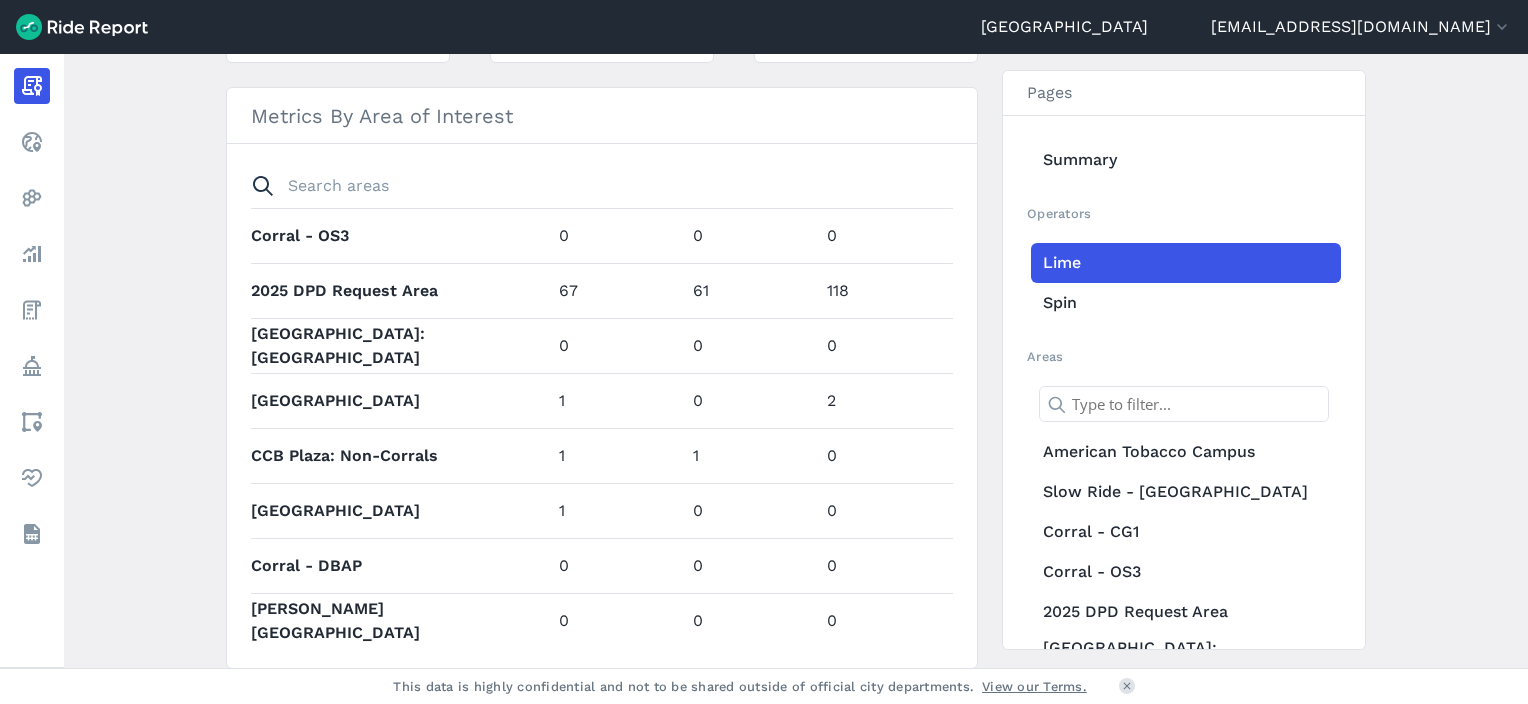 drag, startPoint x: 296, startPoint y: 309, endPoint x: 280, endPoint y: 268, distance: 44.011364 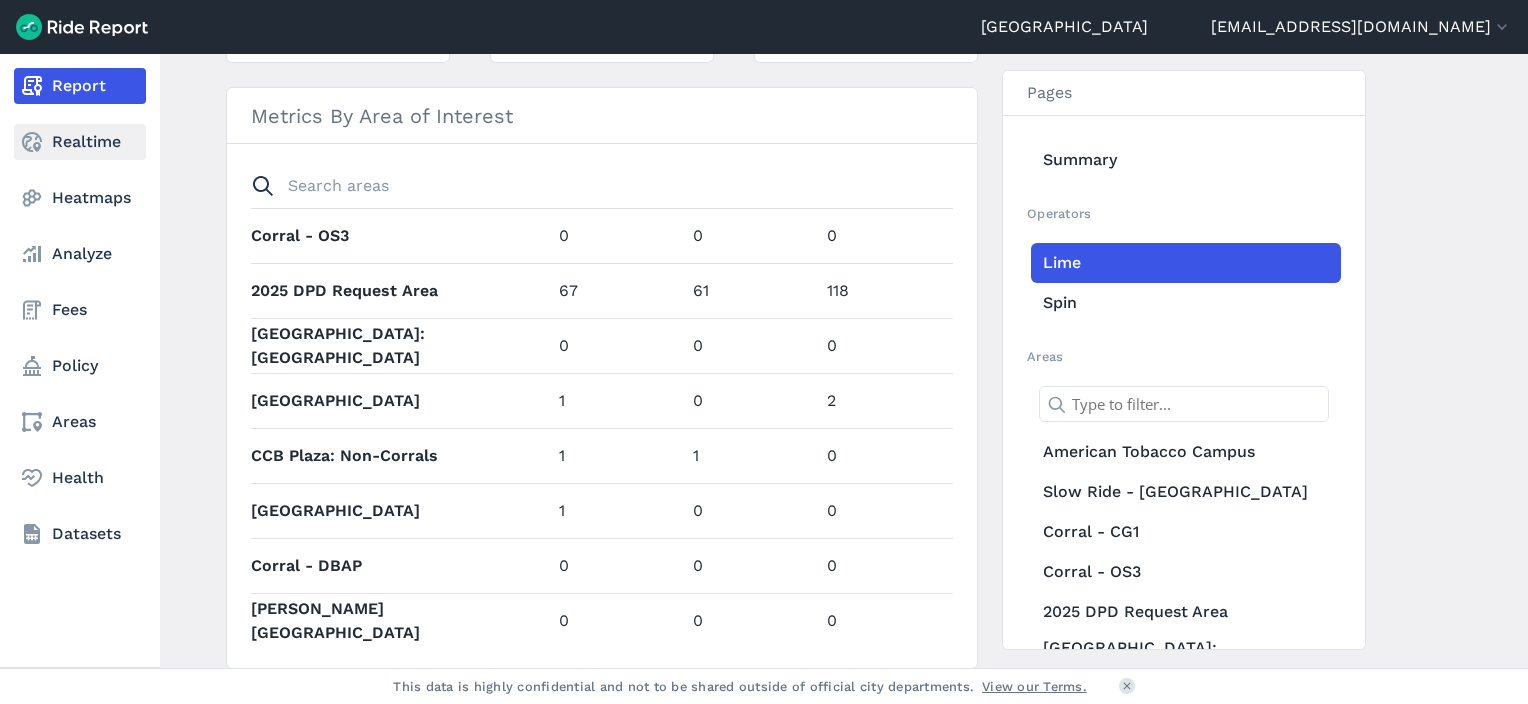 click on "Realtime" at bounding box center (80, 142) 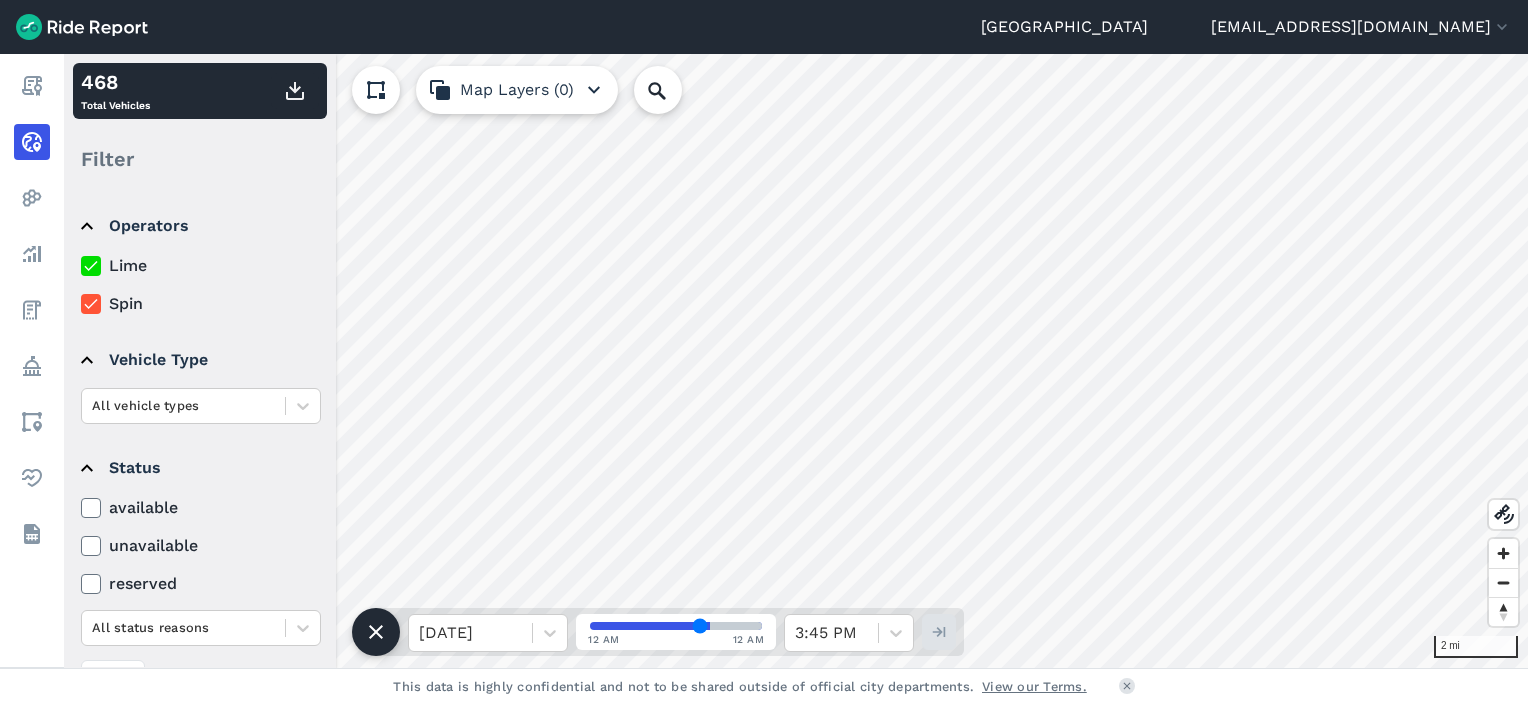 click on "available" at bounding box center (201, 508) 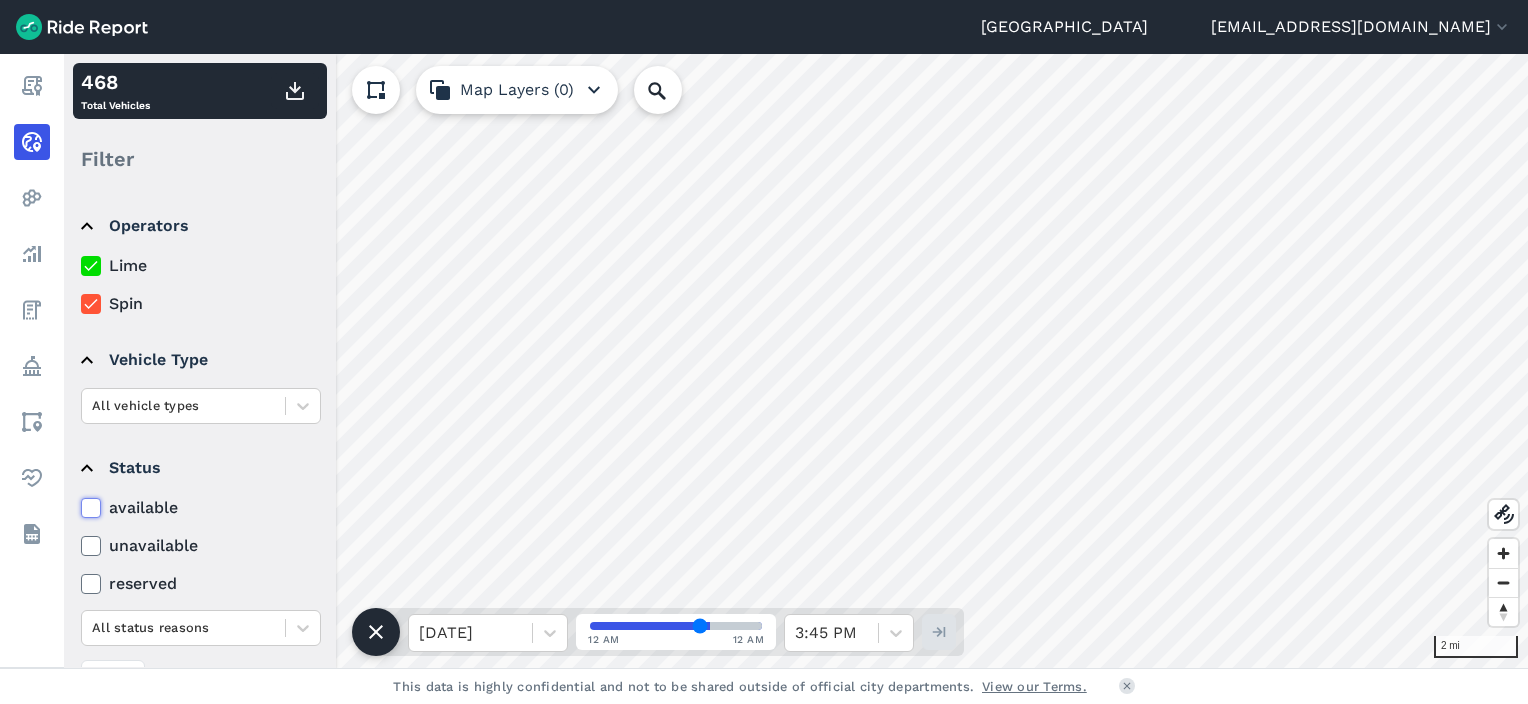 click on "available" at bounding box center (81, 502) 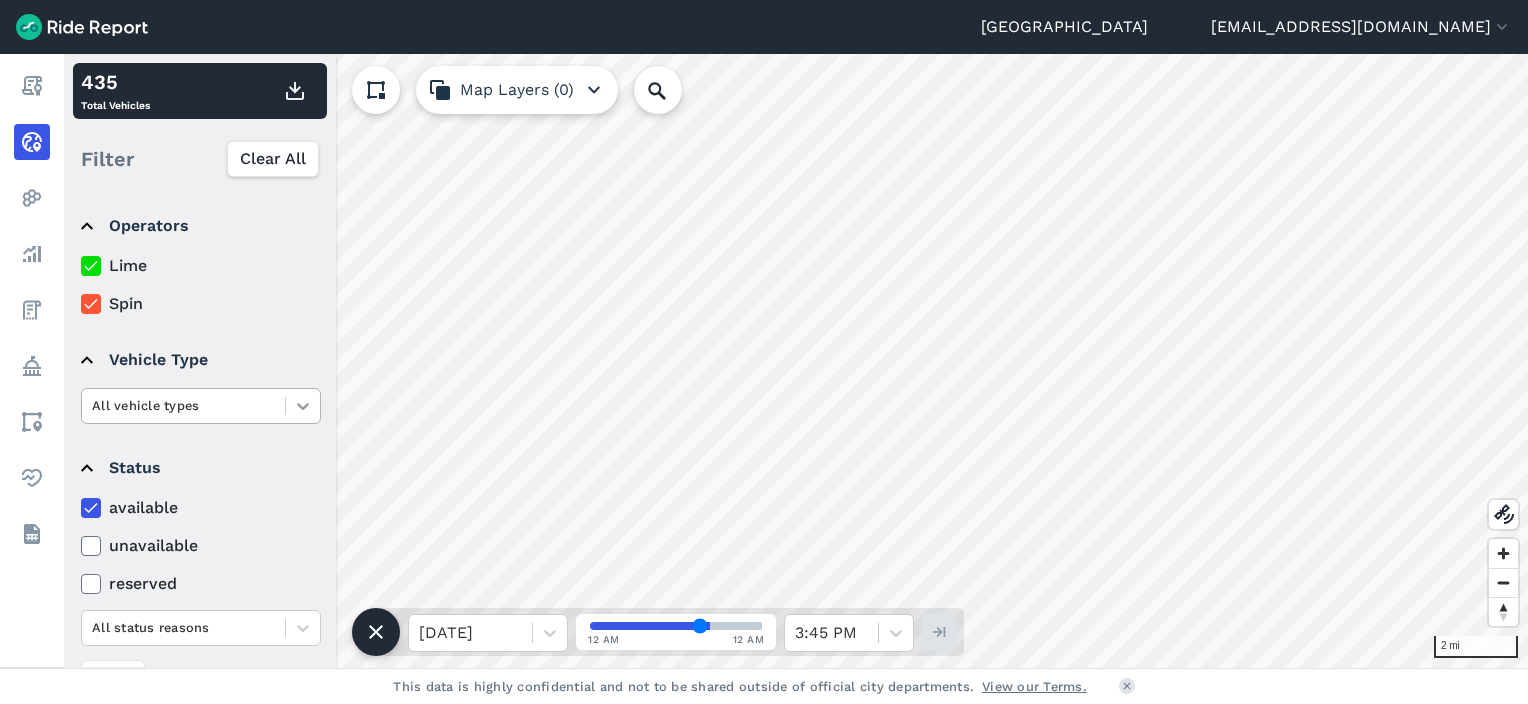 click 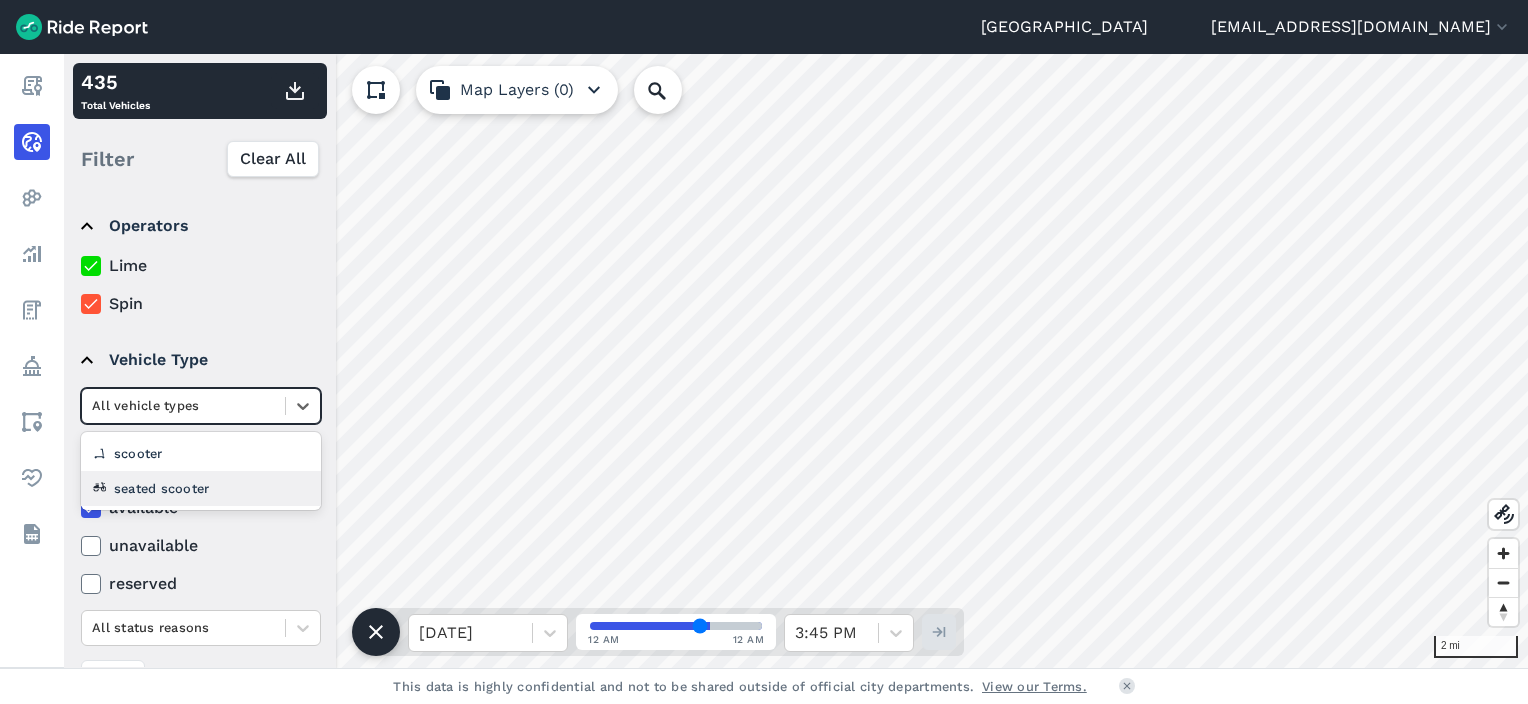 click on "seated scooter" at bounding box center (201, 488) 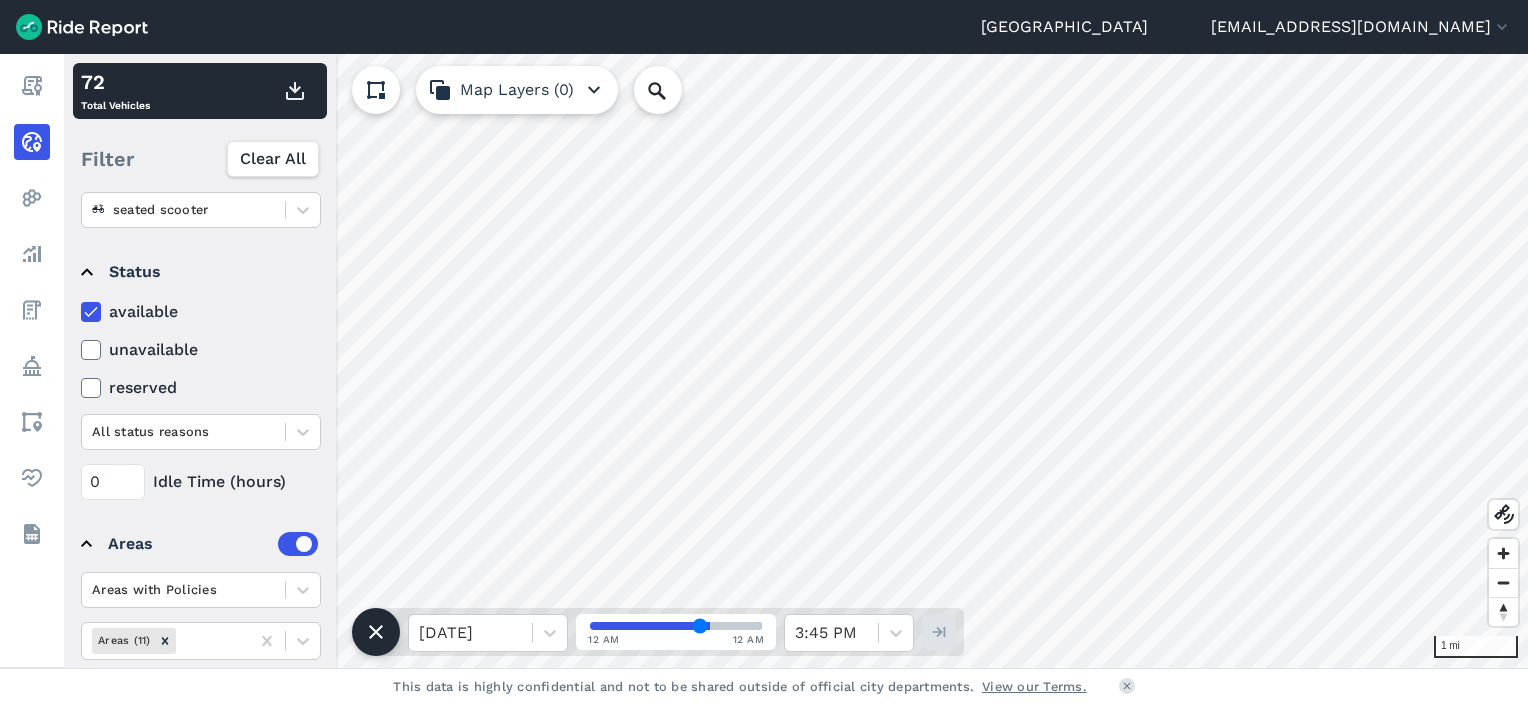 scroll, scrollTop: 256, scrollLeft: 0, axis: vertical 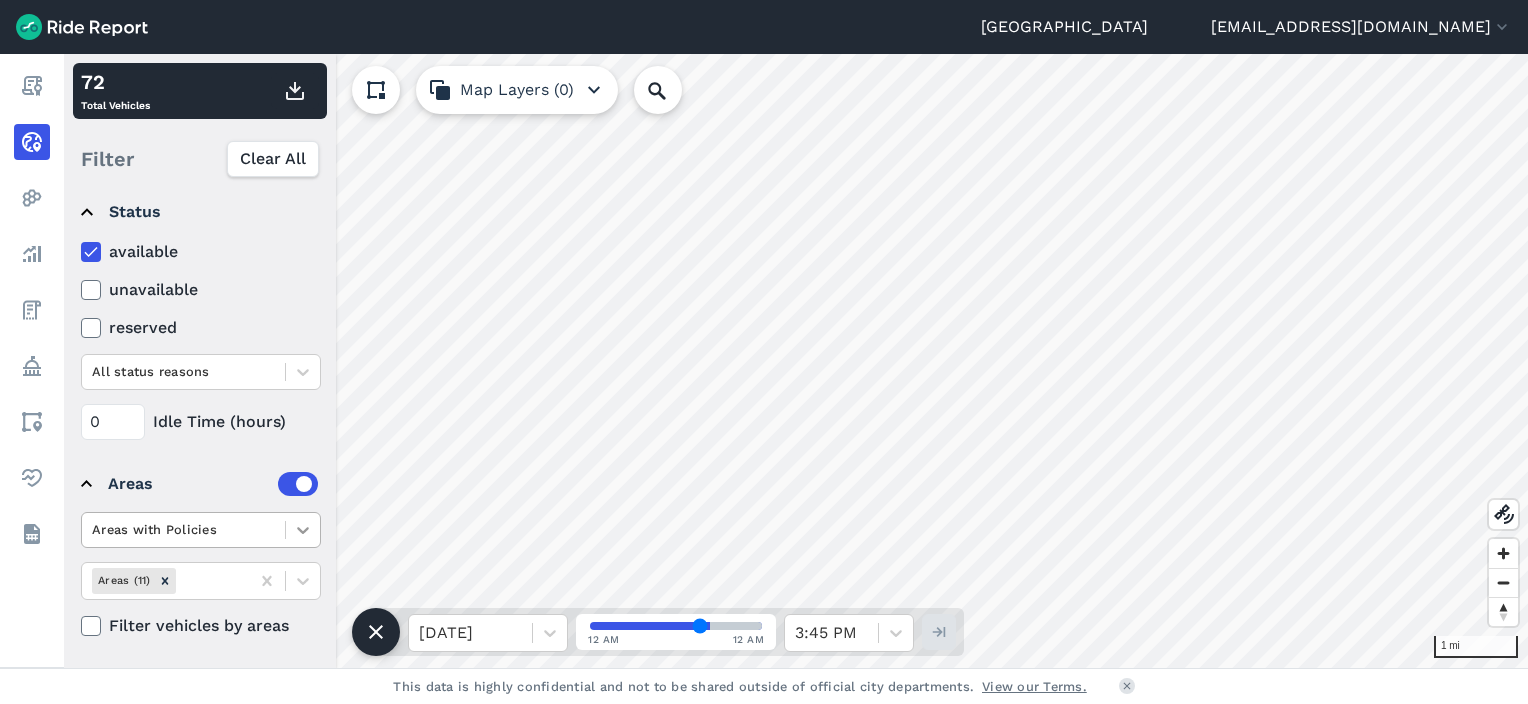 click 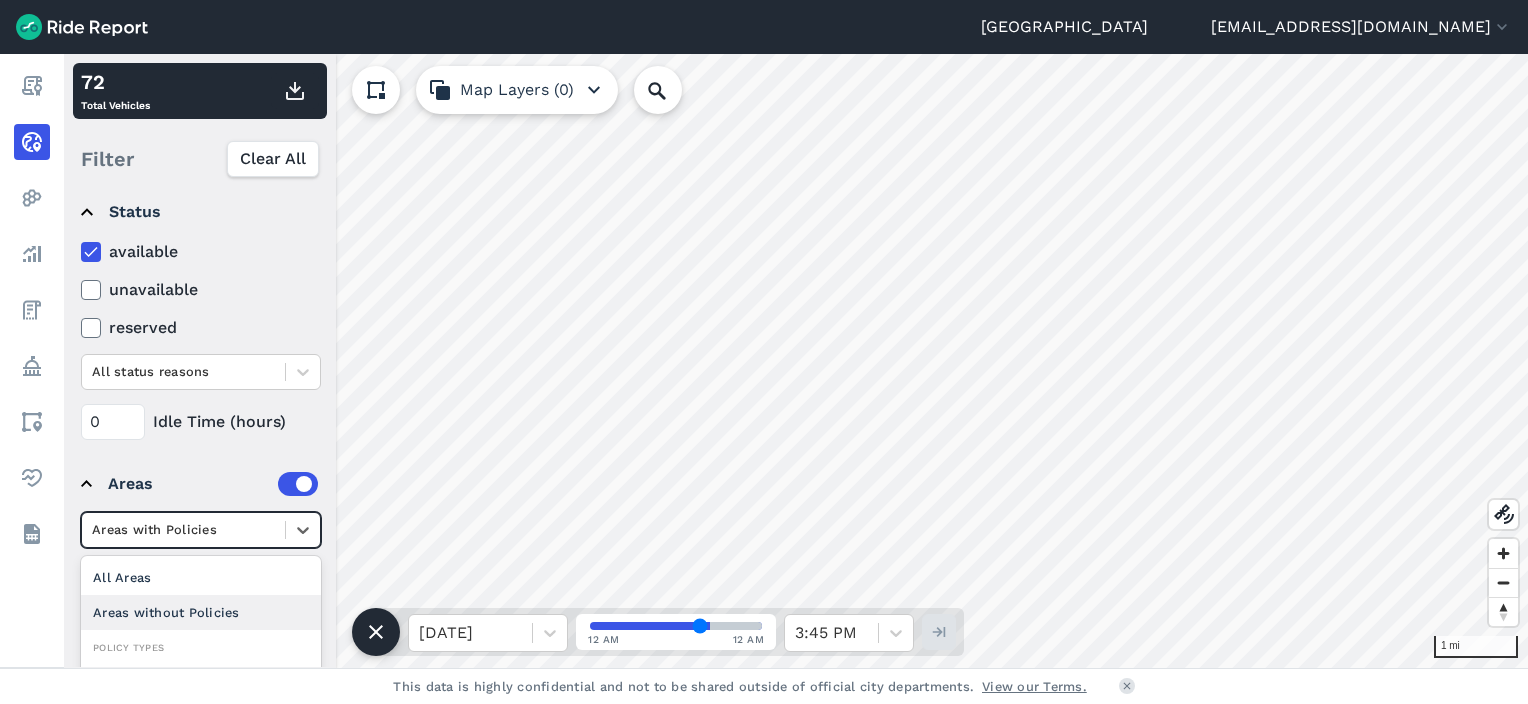 click on "Areas without Policies" at bounding box center (201, 612) 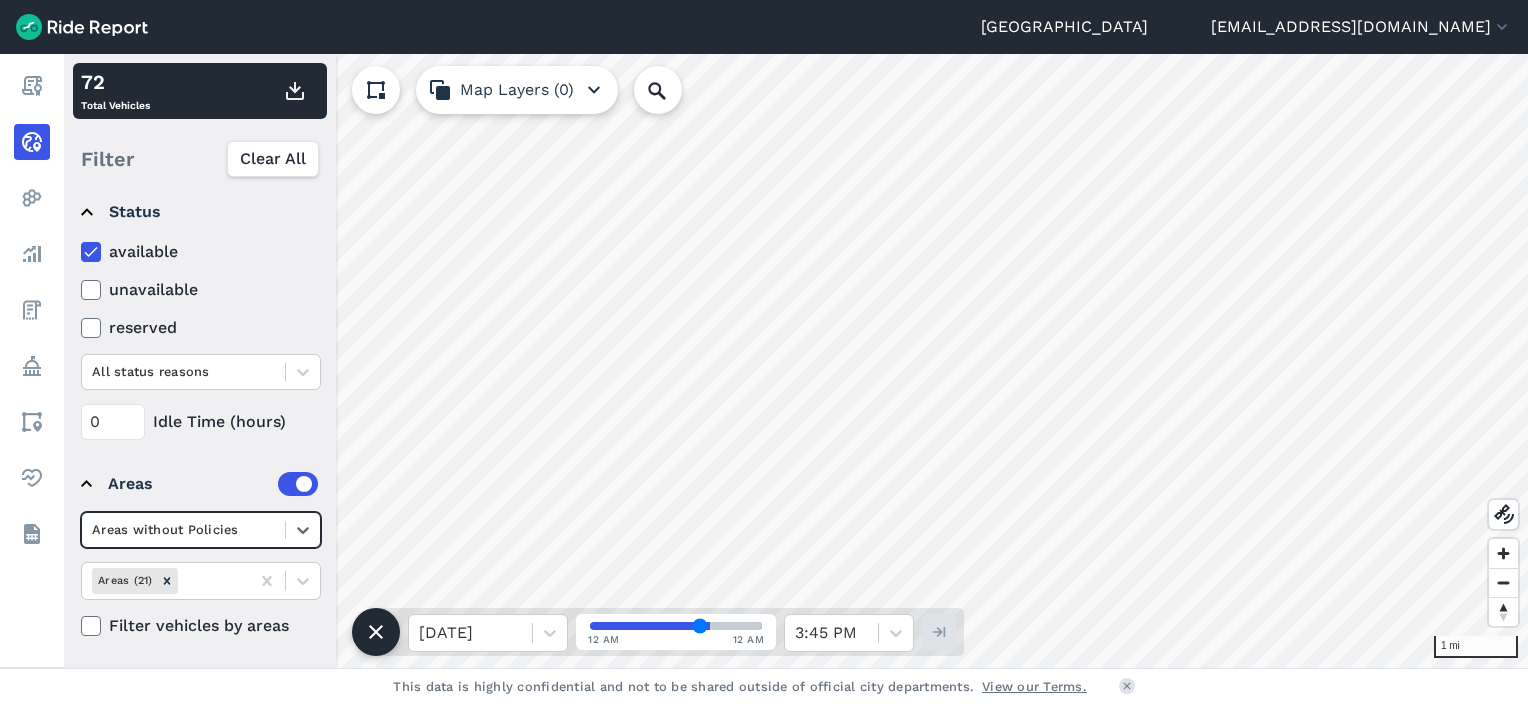 click on "option Areas without Policies, selected.   Select is focused ,type to refine list, press Down to open the menu,  Areas without Policies Areas (21) Filter vehicles by areas" at bounding box center [201, 575] 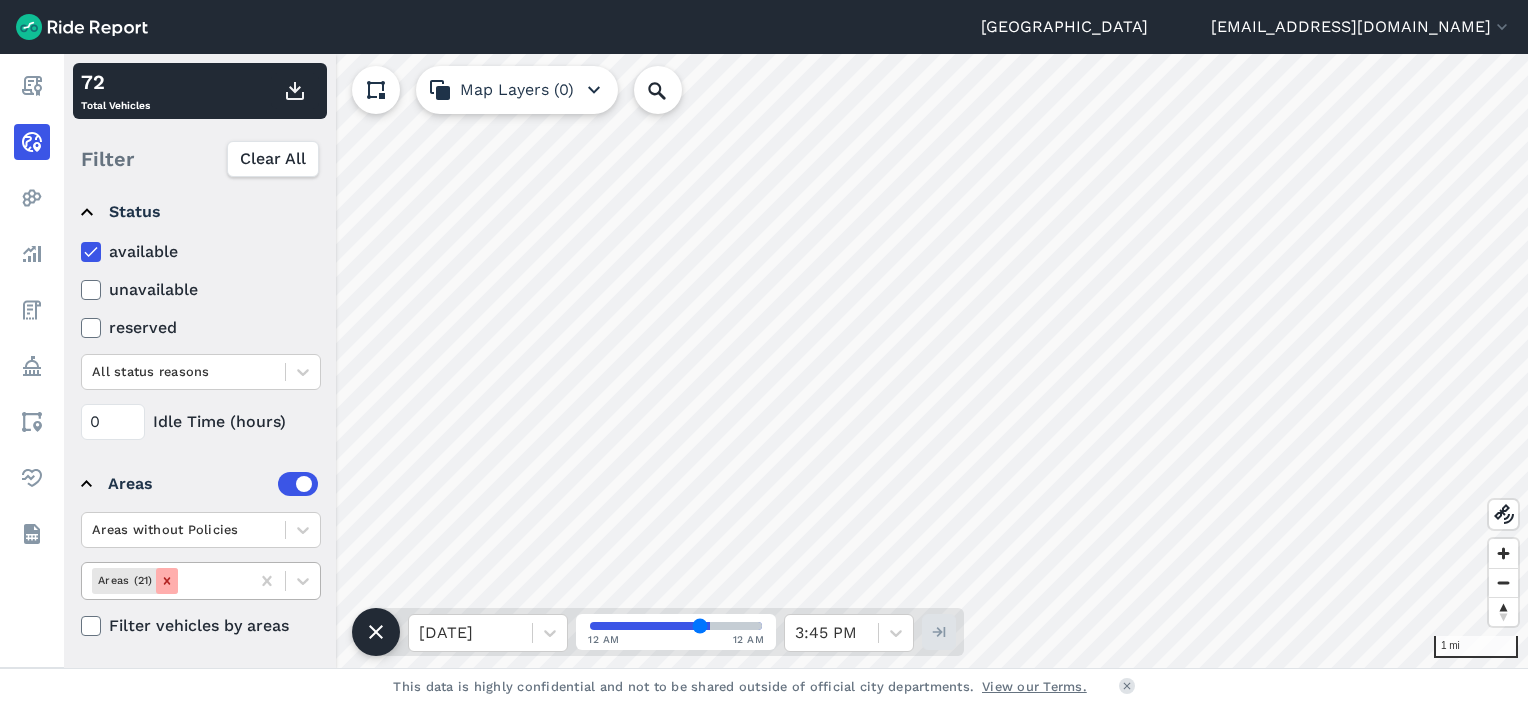click at bounding box center (167, 580) 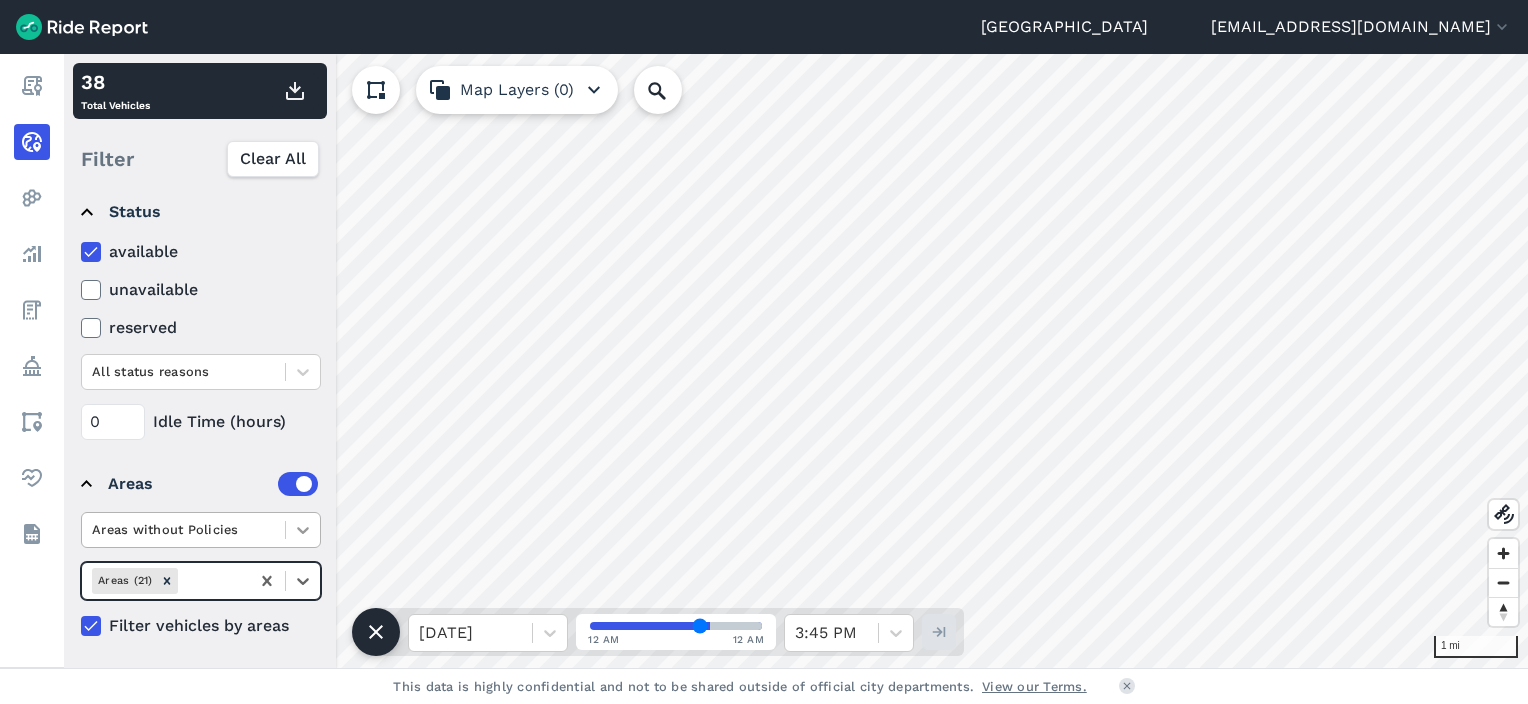 click 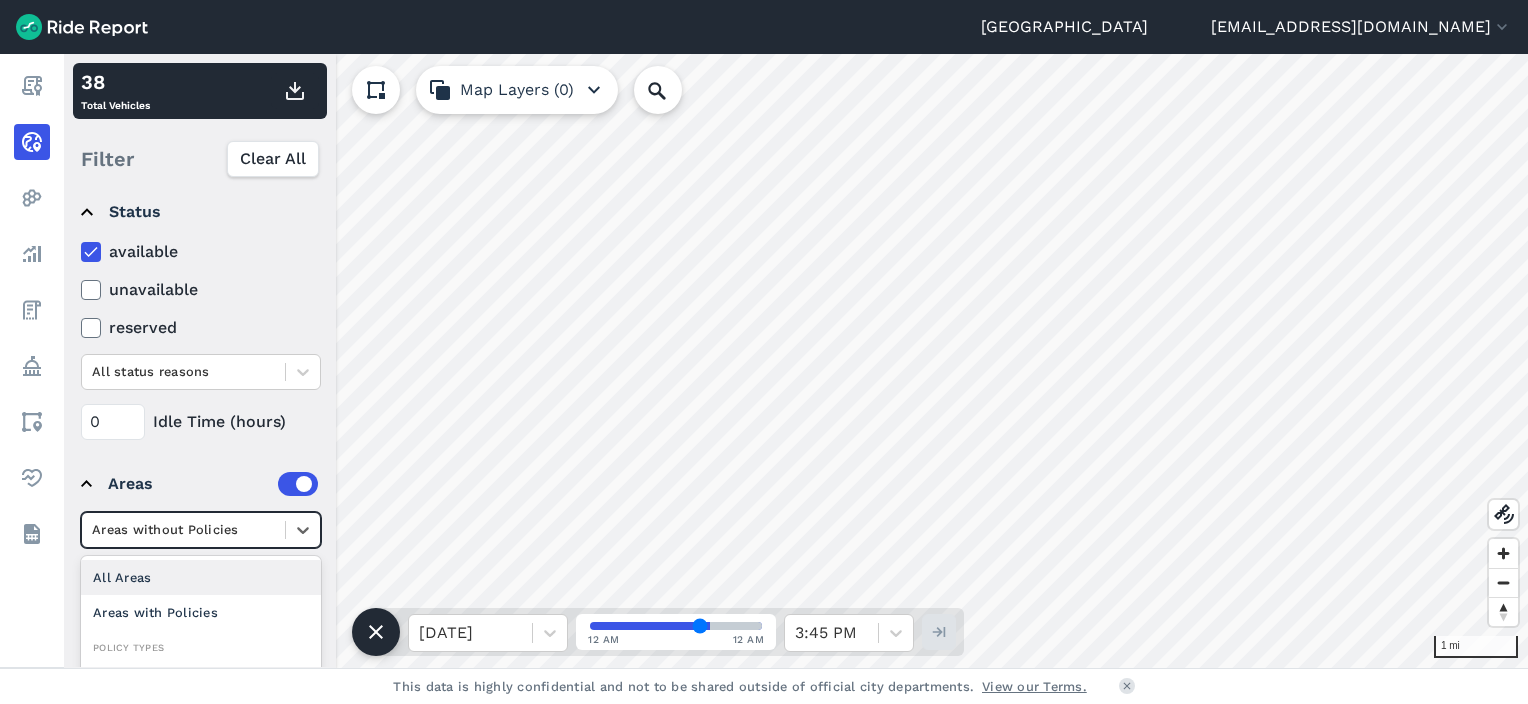 click on "All Areas" at bounding box center [201, 577] 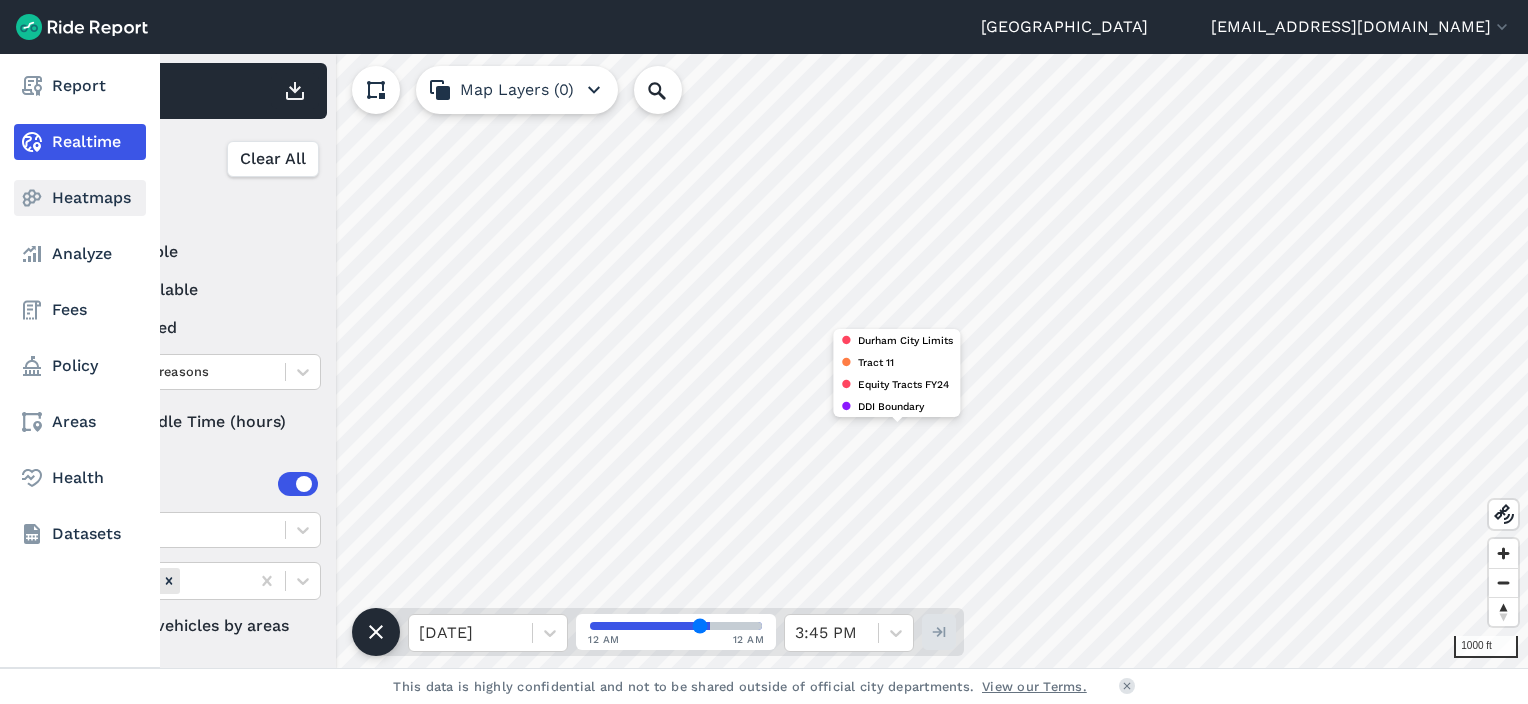 click on "Heatmaps" at bounding box center (80, 198) 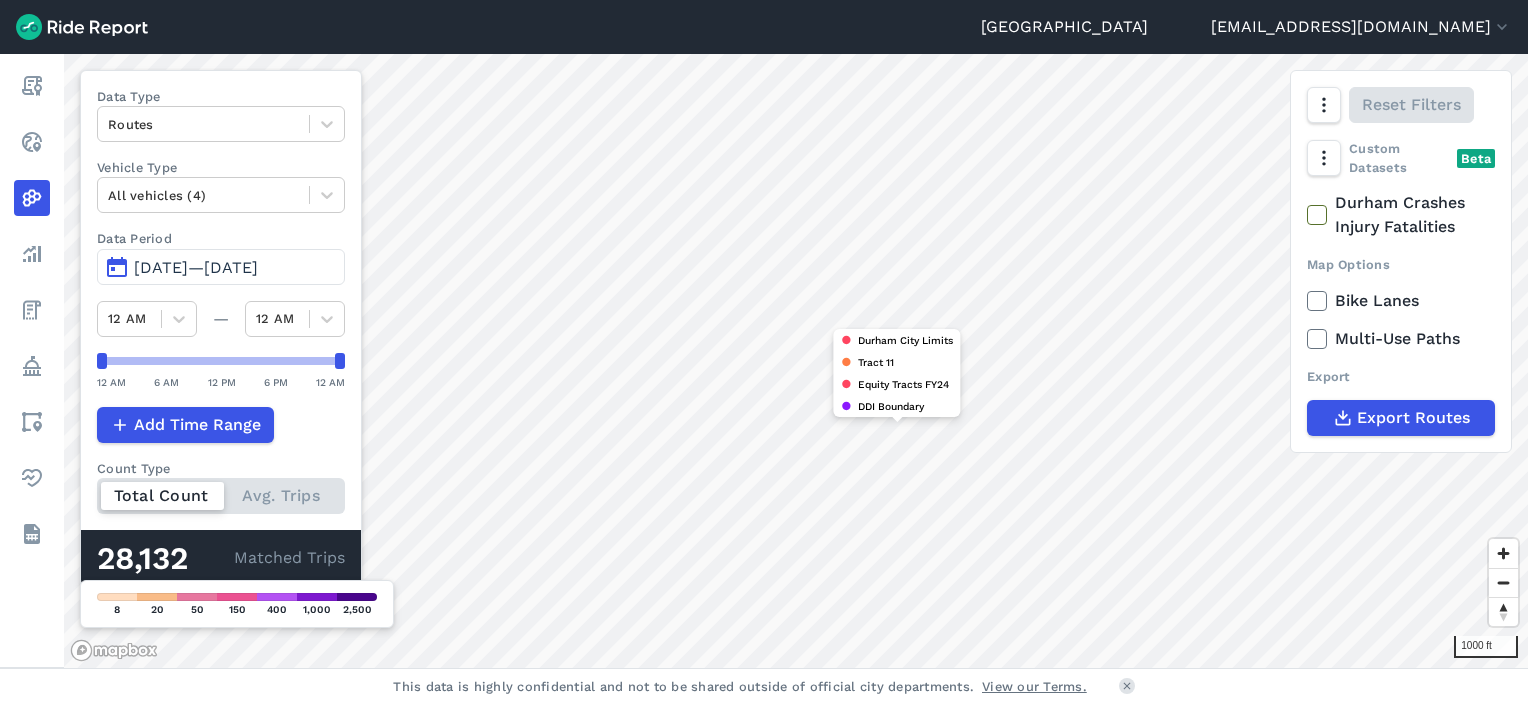 click 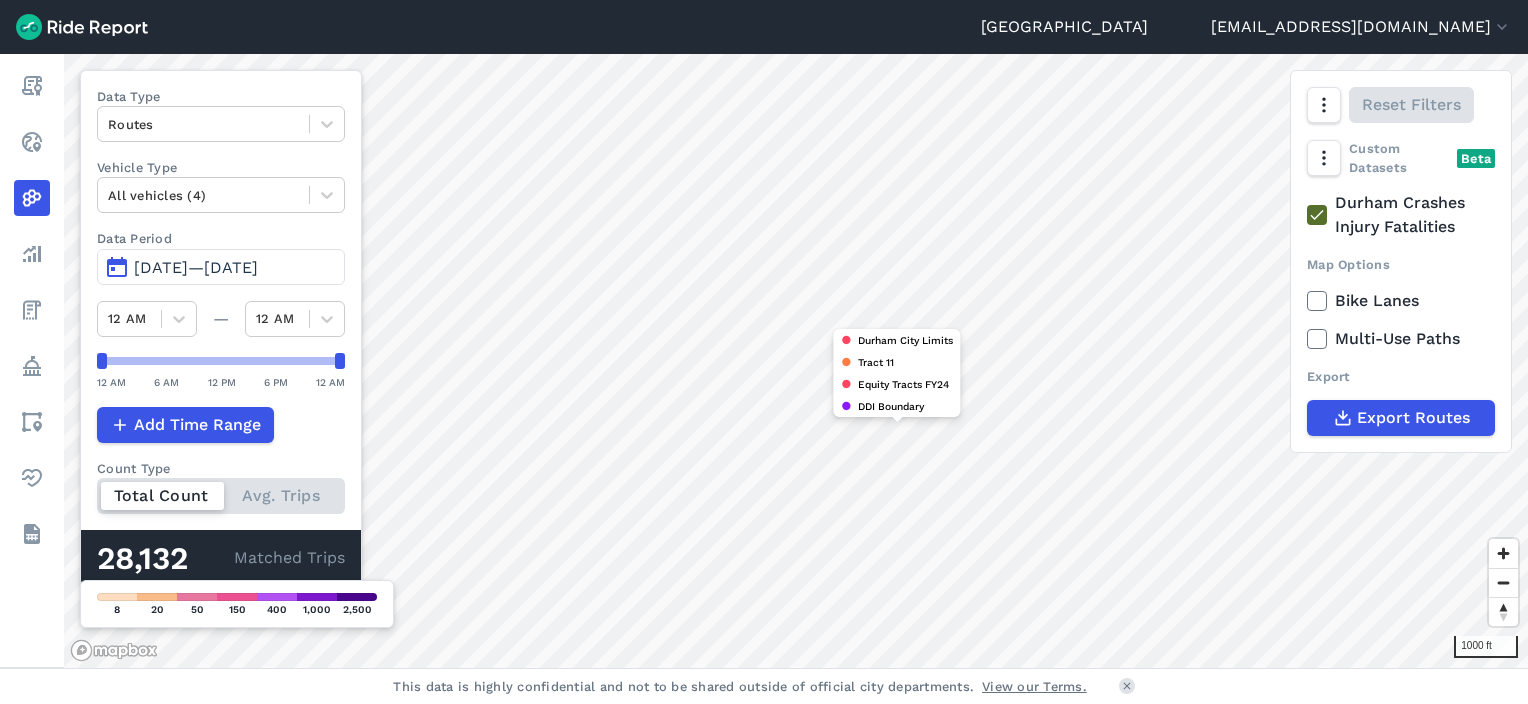 click 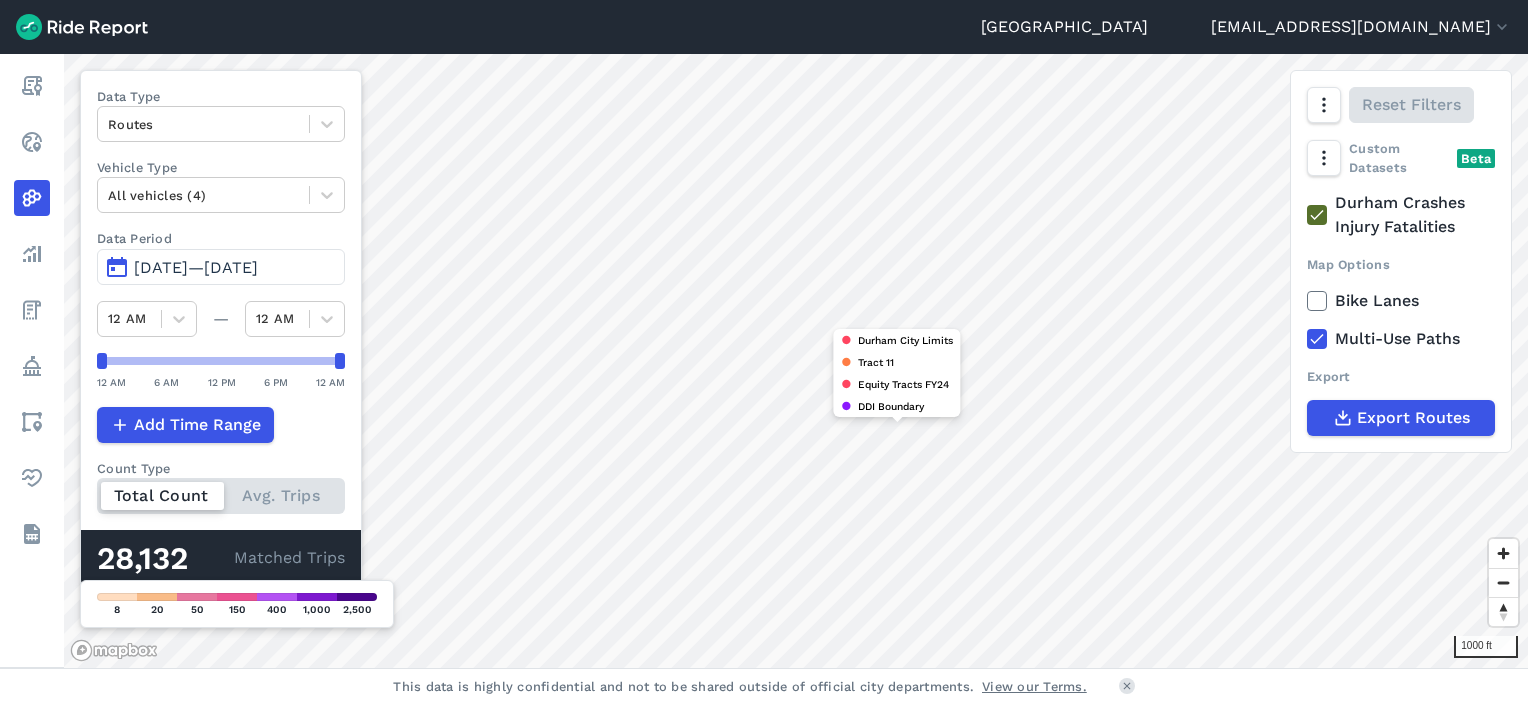 click 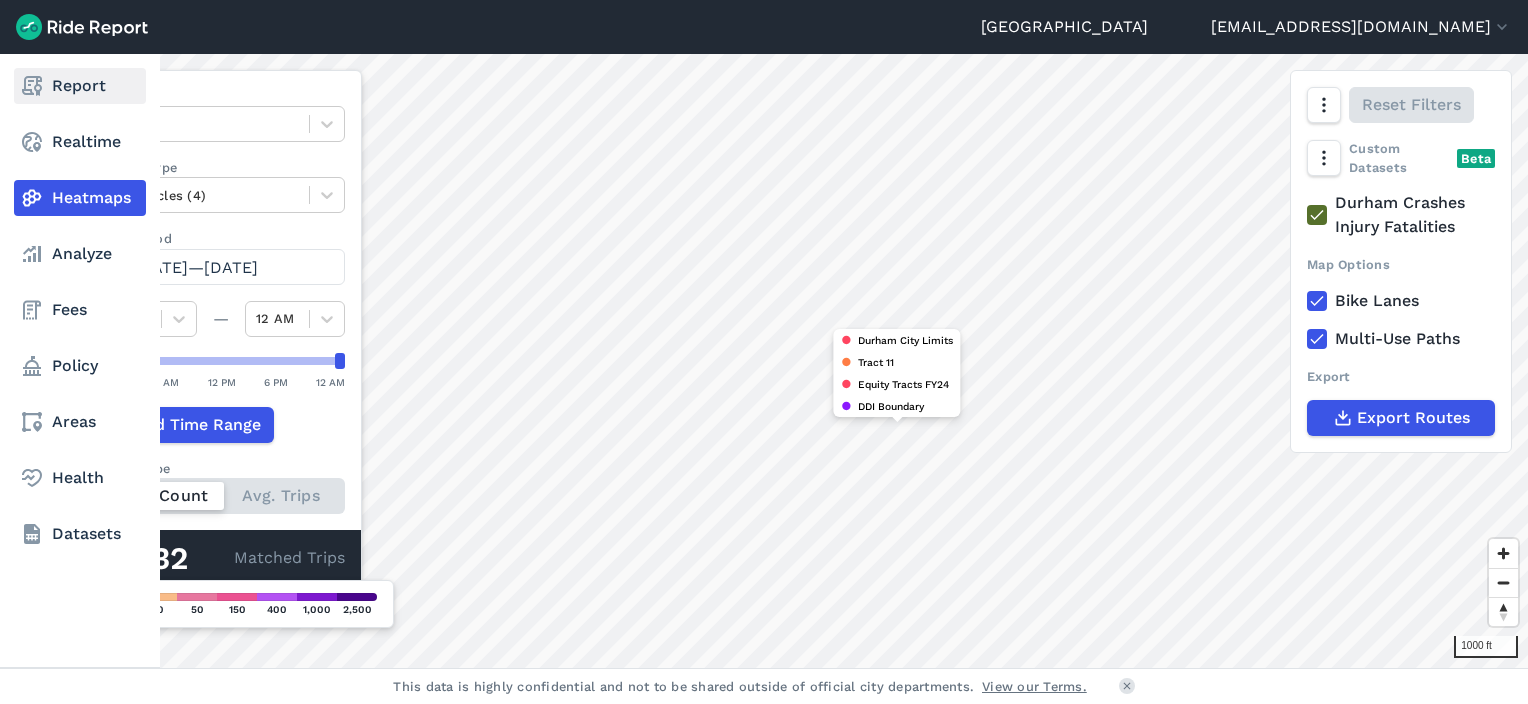 click on "Report" at bounding box center [80, 86] 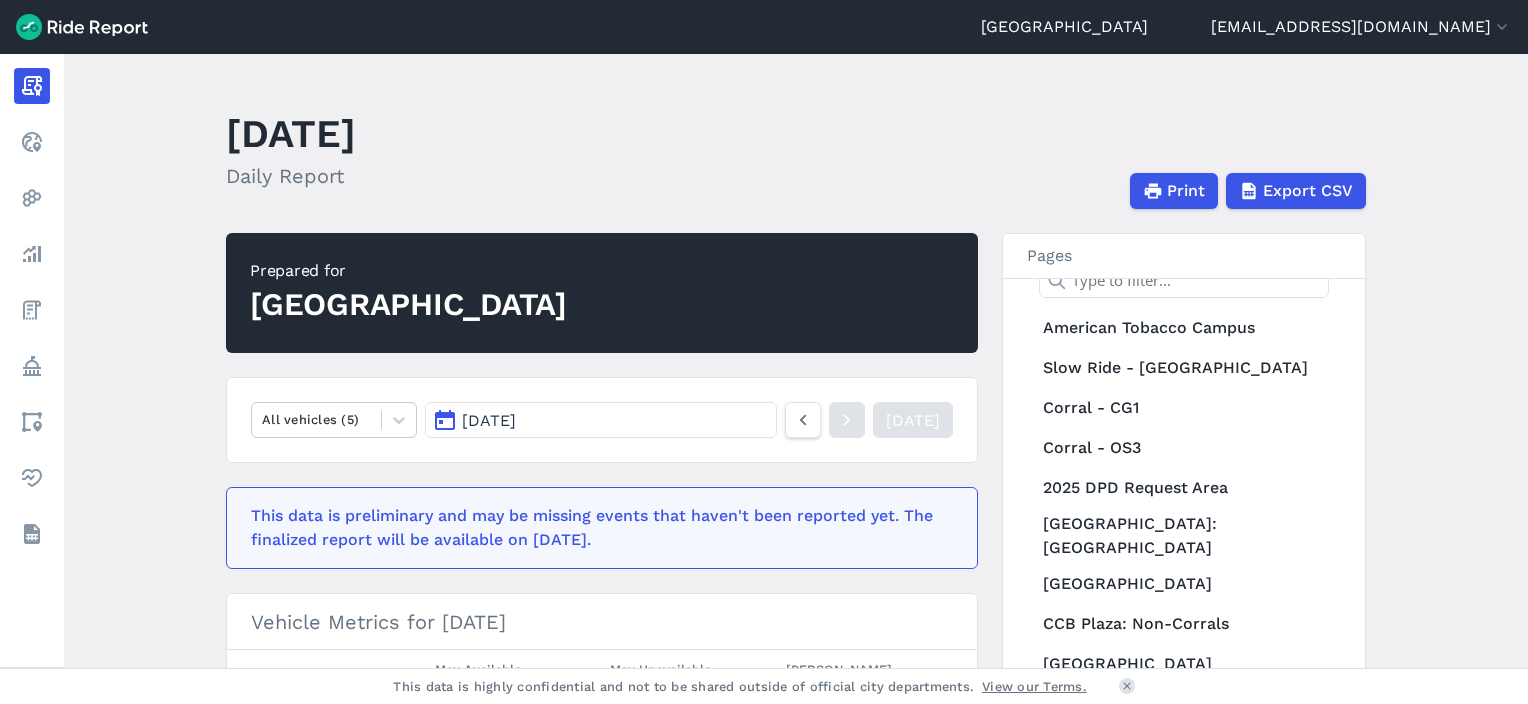 scroll, scrollTop: 340, scrollLeft: 0, axis: vertical 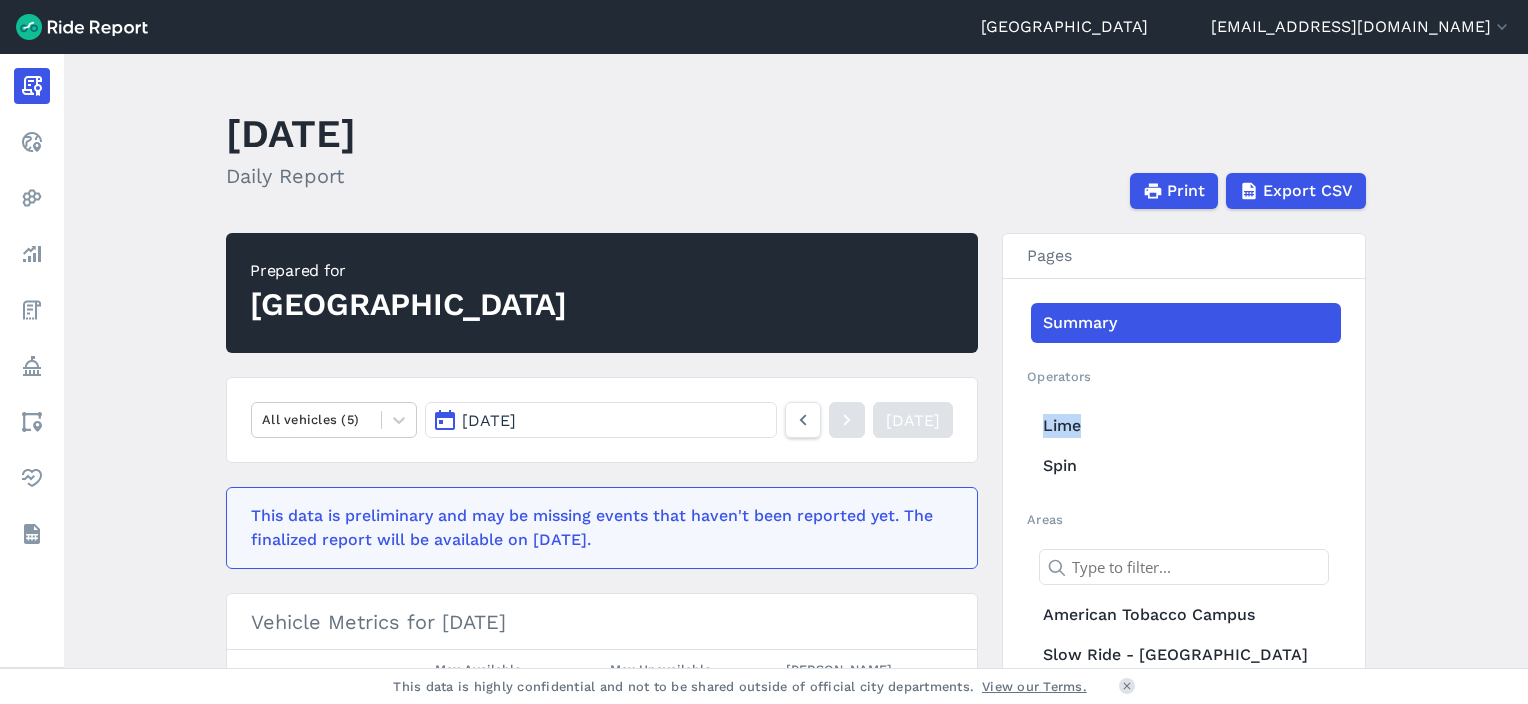 drag, startPoint x: 1365, startPoint y: 349, endPoint x: 1357, endPoint y: 400, distance: 51.62364 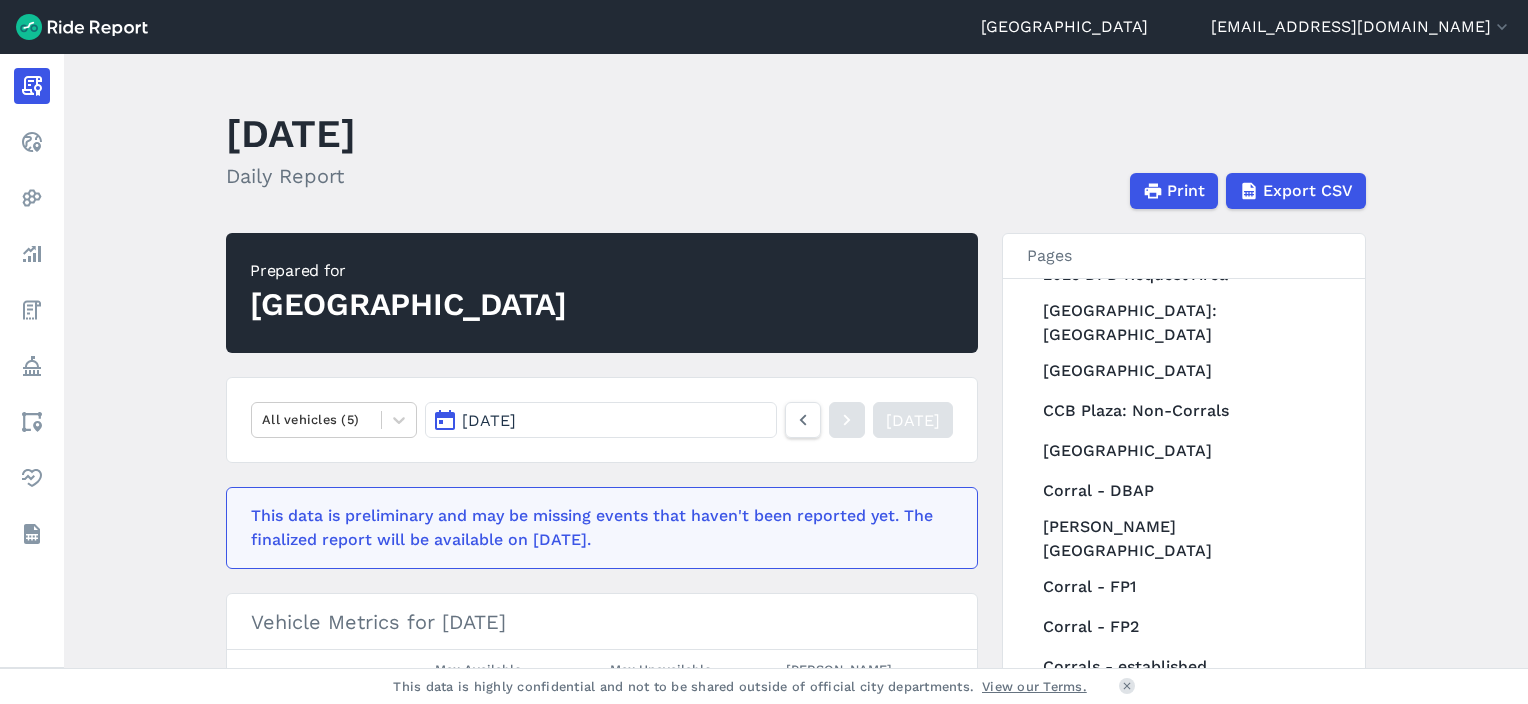 scroll, scrollTop: 590, scrollLeft: 0, axis: vertical 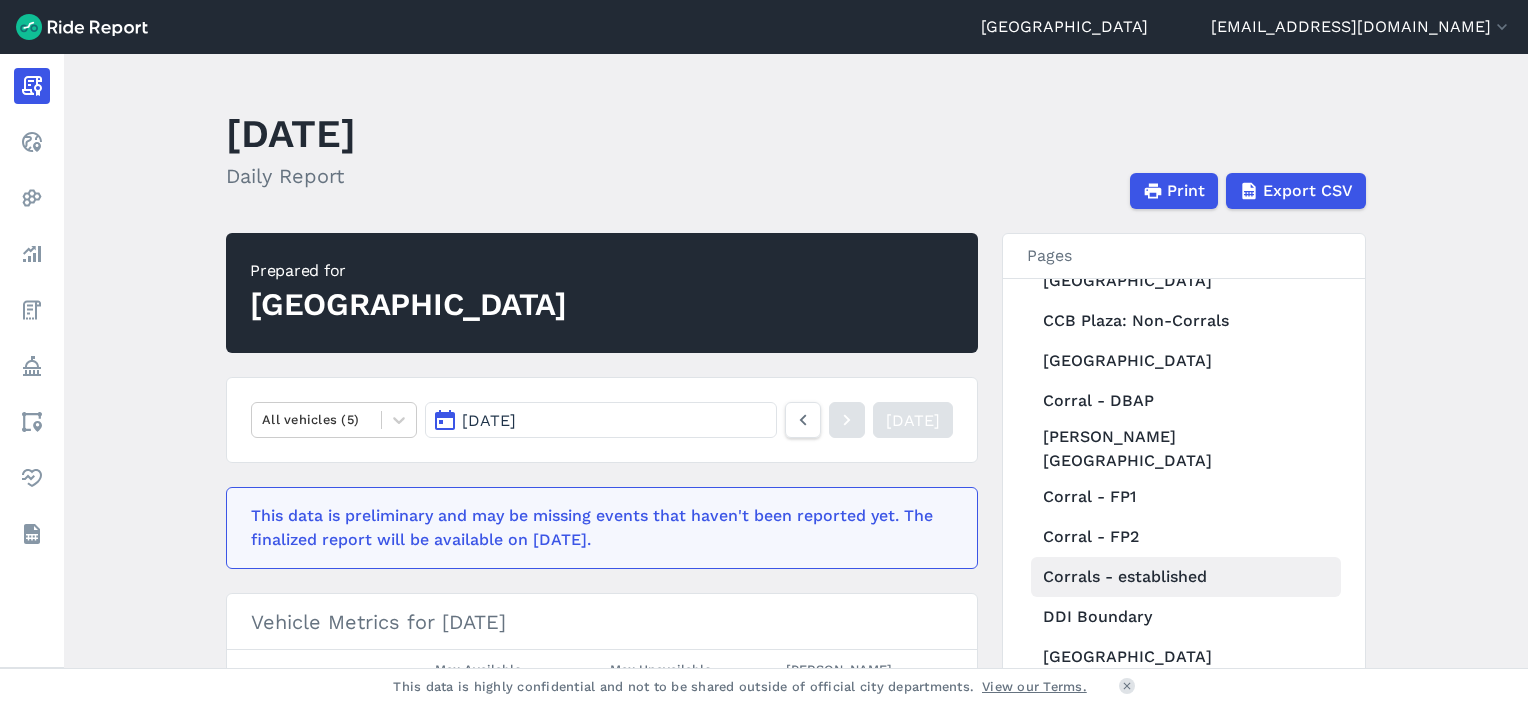 click on "Corrals - established" at bounding box center (1186, 577) 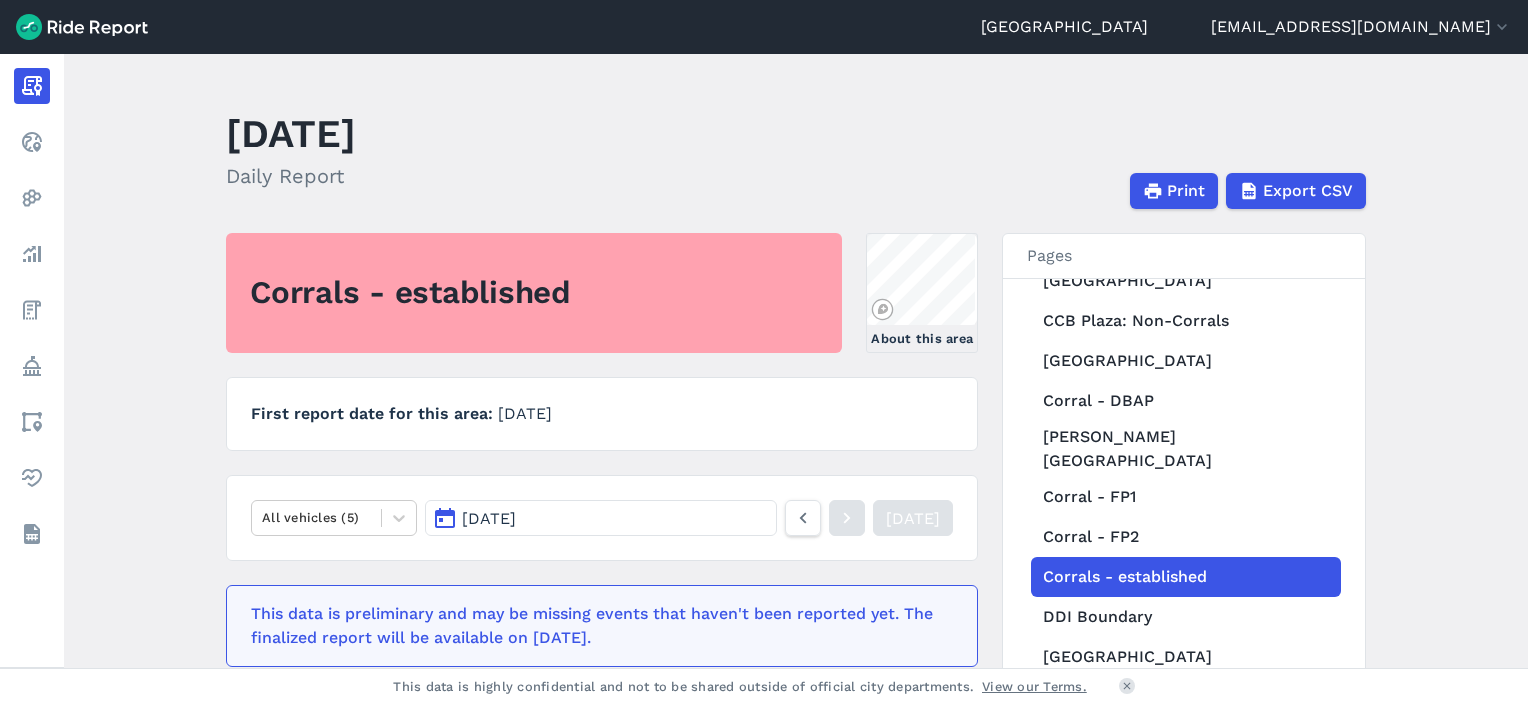 click on "[DATE] Daily Report Print Export CSV Corrals - established About this area First report date for this area [DATE] All vehicles (5) [DATE] [DATE] This data is preliminary and may be missing events that haven't been reported yet. The finalized report will be available on [DATE]. Hourly Available Vehicles in [GEOGRAPHIC_DATA] - established 12 AM 2 4 6 8 10 2 4 6 8 10 12 AM 0 1 2 3 4 Metrics by Operator Start Trips End Trips Morning Deployment Trips Per Vehicle Lime 0 1 3 0 Spin 2 1 3 0.7 Total 2 2 6 Pages Summary Operators Lime Spin Areas American Tobacco Campus Slow Ride - CCB [GEOGRAPHIC_DATA] - CG1 Corral - OS3 2025 DPD Request Area [GEOGRAPHIC_DATA]: Forced Parking CCB Plaza CCB Plaza: Non-Corrals [GEOGRAPHIC_DATA] Corral - DBAP [PERSON_NAME][GEOGRAPHIC_DATA] [GEOGRAPHIC_DATA] - FP1 Corral - FP2 Corrals - established DDI Boundary [GEOGRAPHIC_DATA] [GEOGRAPHIC_DATA] (bus) Equity Tracts FY24 Five Points: Non-Corrals No Parking - [PERSON_NAME][GEOGRAPHIC_DATA]- CCB Plaza Tract 10.01 Tract 11 Tract 13.01 Tract 14 Tract 23 Tract 9 NCCU Tract 10.02" at bounding box center (796, 361) 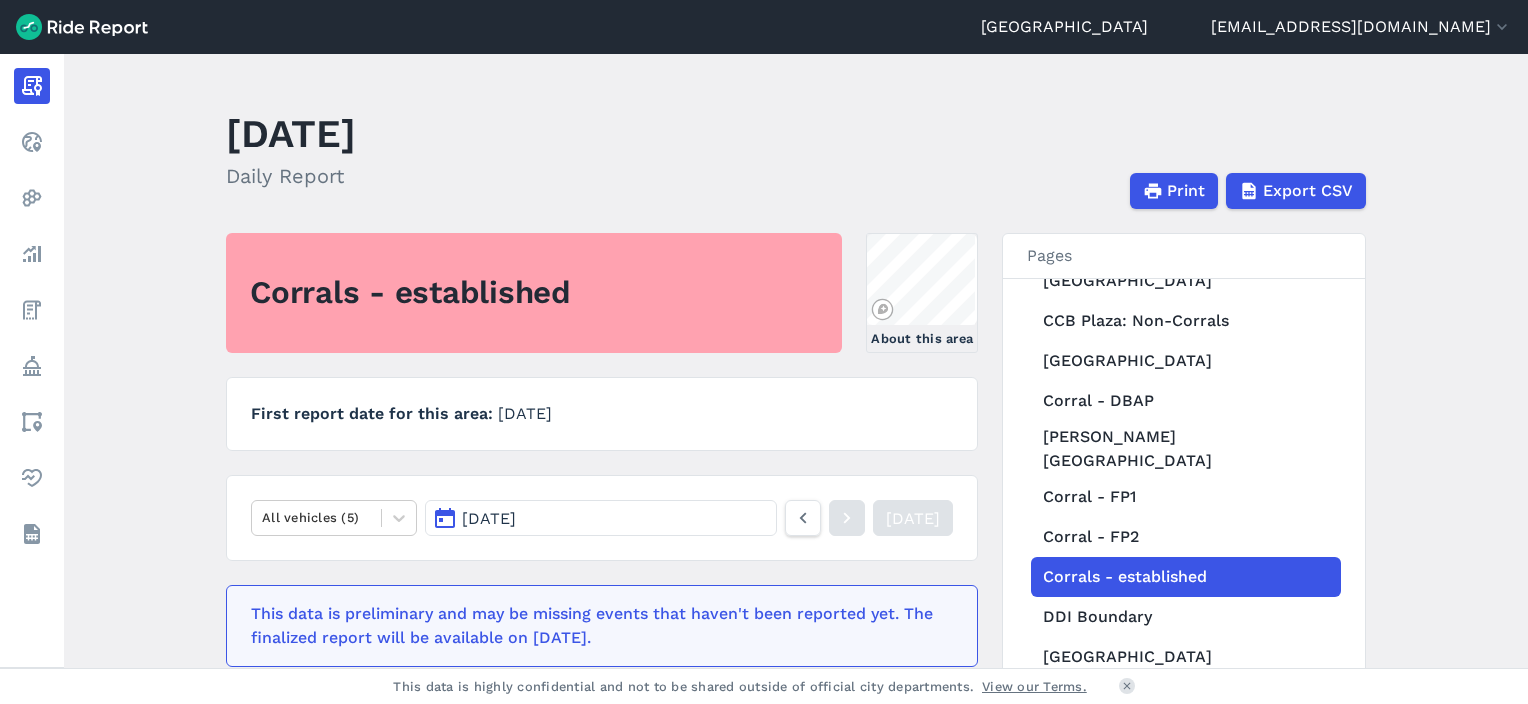 click on "[DATE] Daily Report Print Export CSV Corrals - established About this area First report date for this area [DATE] All vehicles (5) [DATE] [DATE] This data is preliminary and may be missing events that haven't been reported yet. The finalized report will be available on [DATE]. Hourly Available Vehicles in [GEOGRAPHIC_DATA] - established 12 AM 2 4 6 8 10 2 4 6 8 10 12 AM 0 1 2 3 4 Metrics by Operator Start Trips End Trips Morning Deployment Trips Per Vehicle Lime 0 1 3 0 Spin 2 1 3 0.7 Total 2 2 6 Pages Summary Operators Lime Spin Areas American Tobacco Campus Slow Ride - CCB [GEOGRAPHIC_DATA] - CG1 Corral - OS3 2025 DPD Request Area [GEOGRAPHIC_DATA]: Forced Parking CCB Plaza CCB Plaza: Non-Corrals [GEOGRAPHIC_DATA] Corral - DBAP [PERSON_NAME][GEOGRAPHIC_DATA] [GEOGRAPHIC_DATA] - FP1 Corral - FP2 Corrals - established DDI Boundary [GEOGRAPHIC_DATA] [GEOGRAPHIC_DATA] (bus) Equity Tracts FY24 Five Points: Non-Corrals No Parking - [PERSON_NAME][GEOGRAPHIC_DATA]- CCB Plaza Tract 10.01 Tract 11 Tract 13.01 Tract 14 Tract 23 Tract 9 NCCU Tract 10.02" at bounding box center [796, 361] 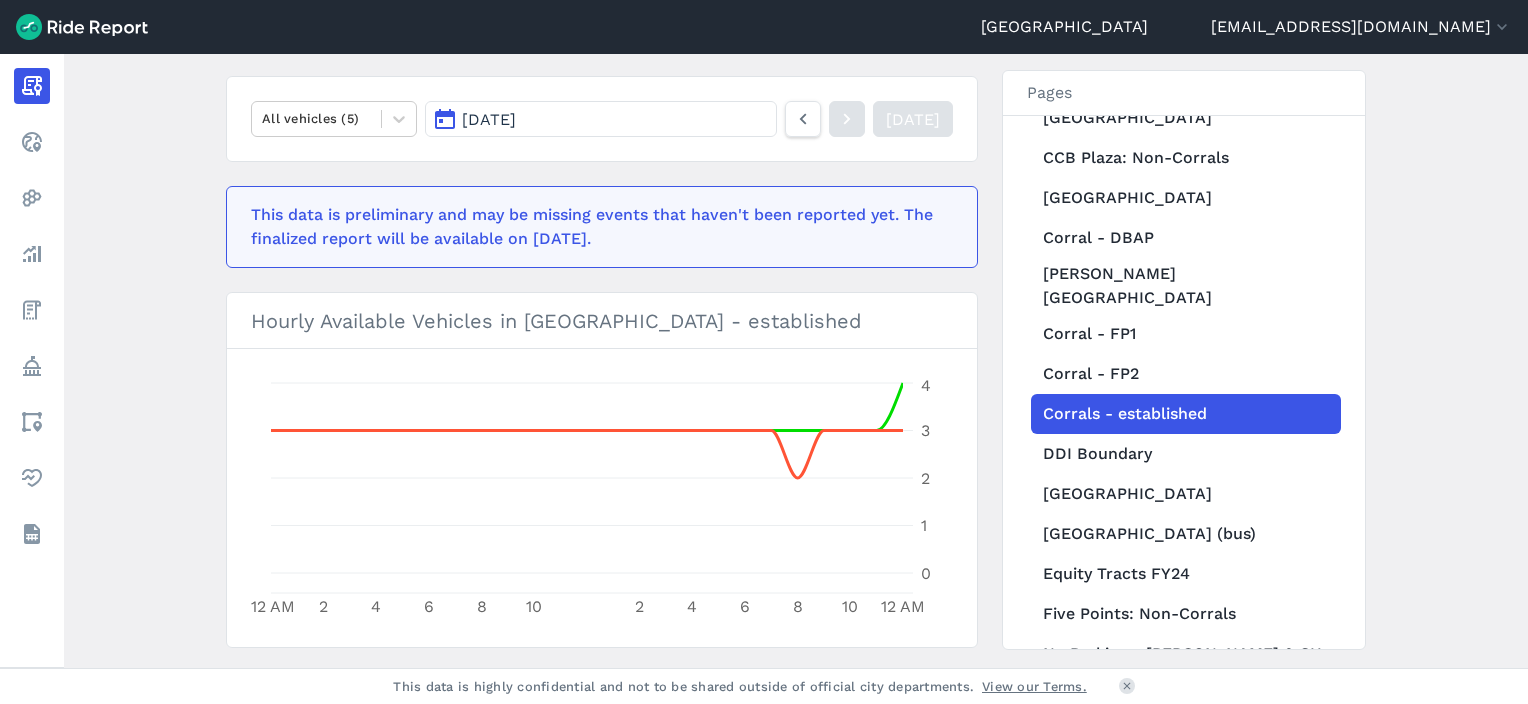 scroll, scrollTop: 71, scrollLeft: 0, axis: vertical 